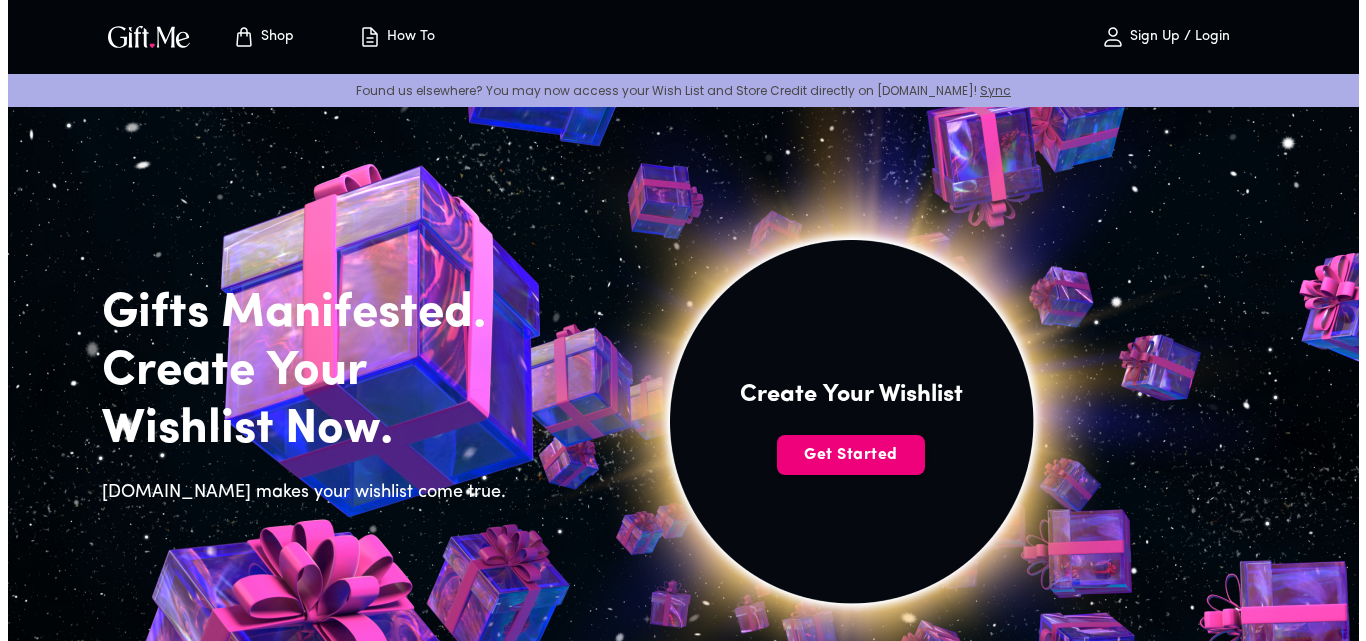 scroll, scrollTop: 0, scrollLeft: 0, axis: both 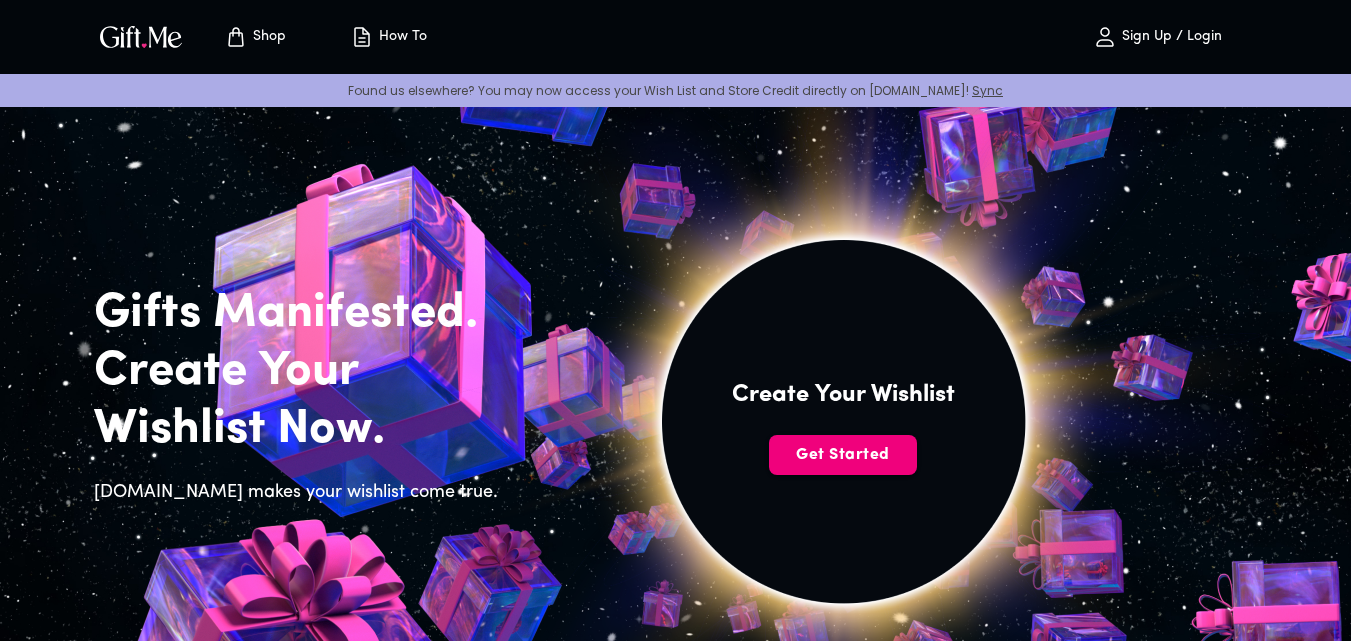 click on "Get Started" at bounding box center (843, 455) 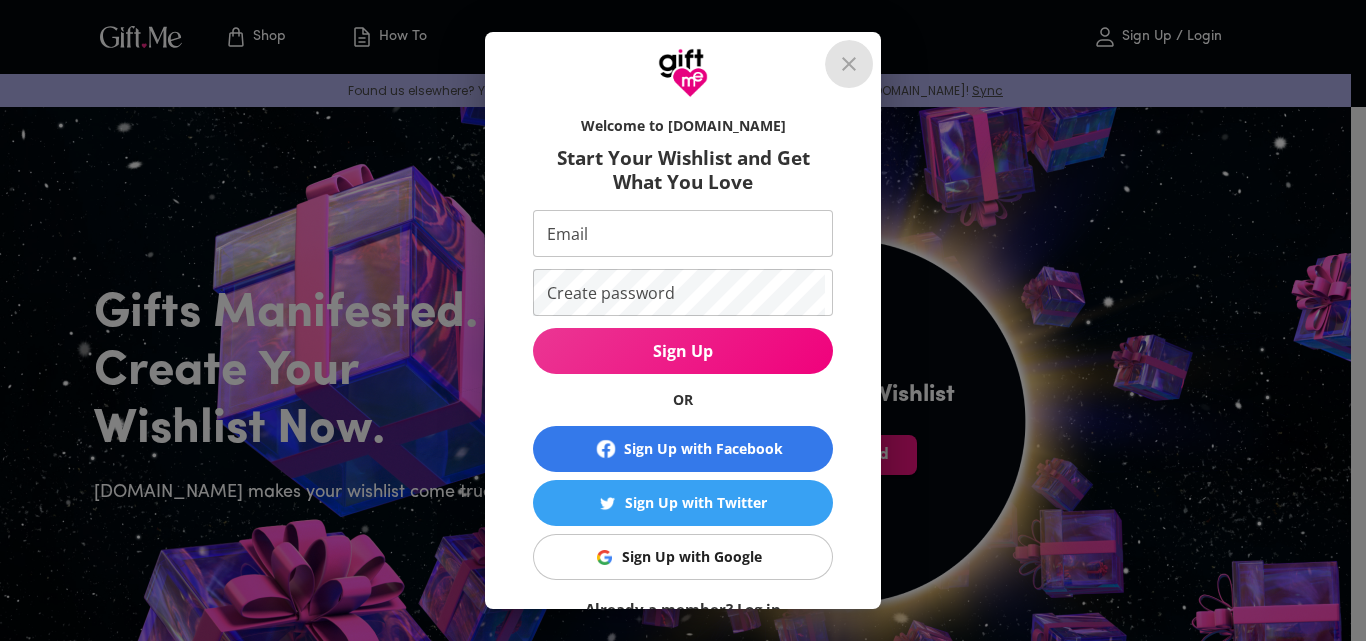 click 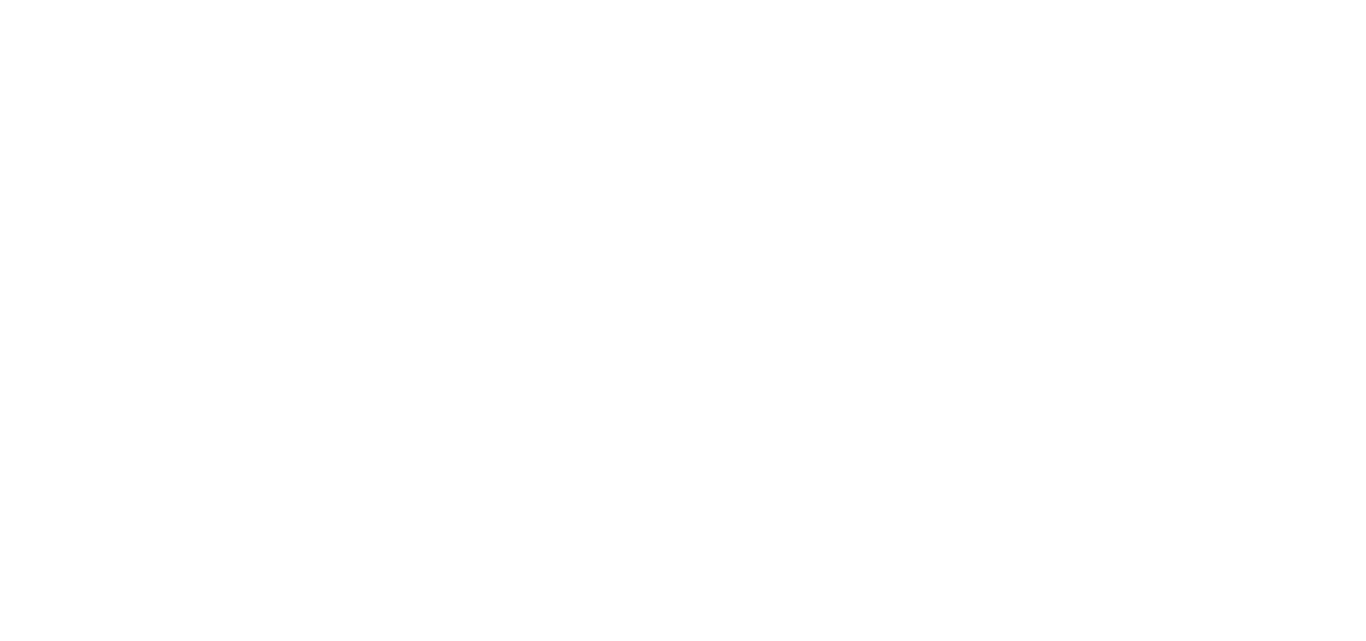 scroll, scrollTop: 108, scrollLeft: 0, axis: vertical 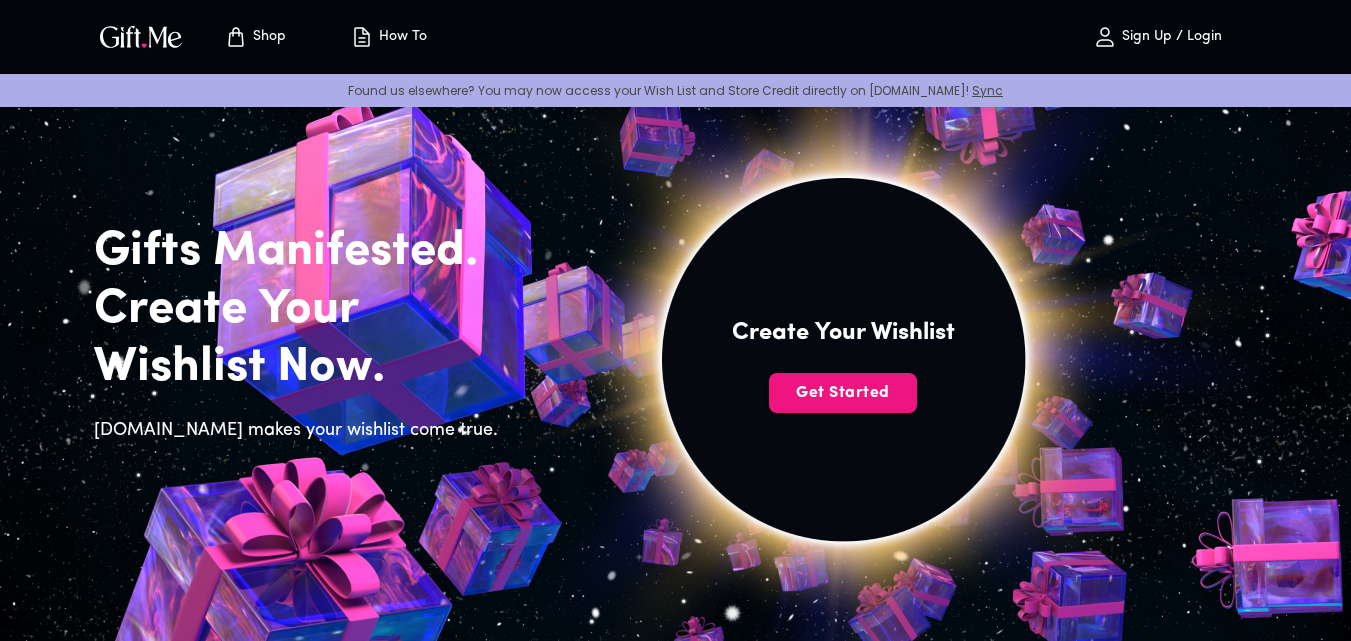 click on "Sign Up / Login" at bounding box center (1169, 37) 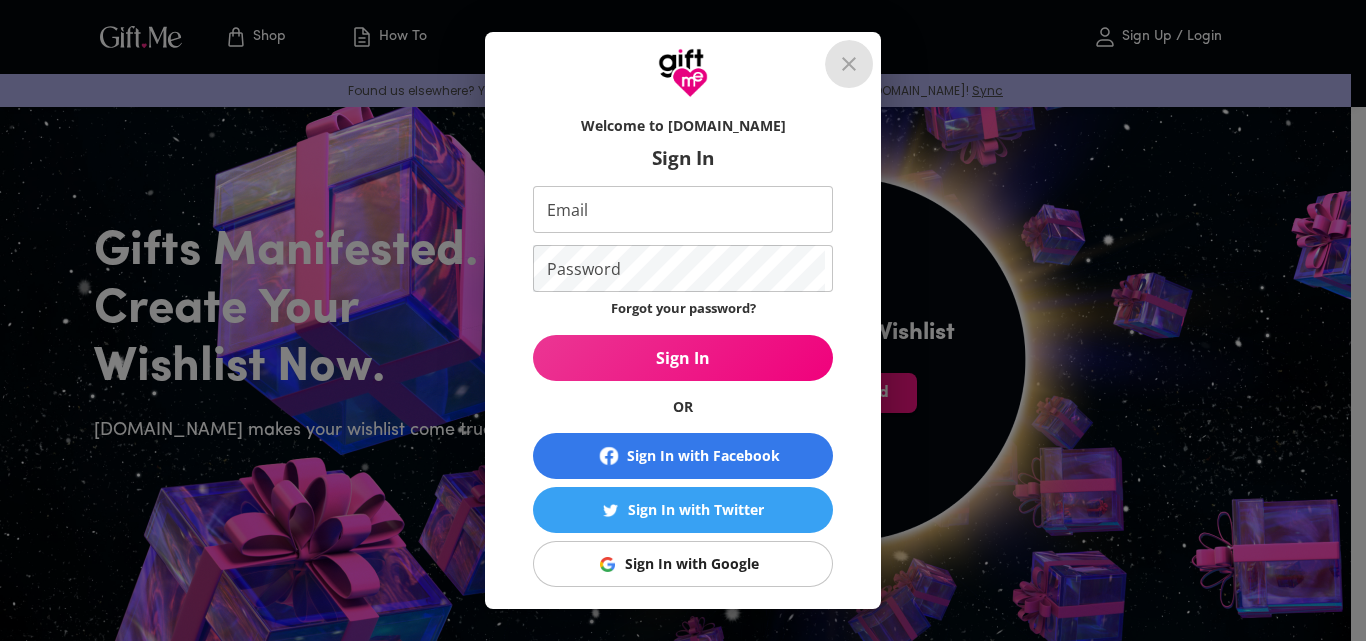 click 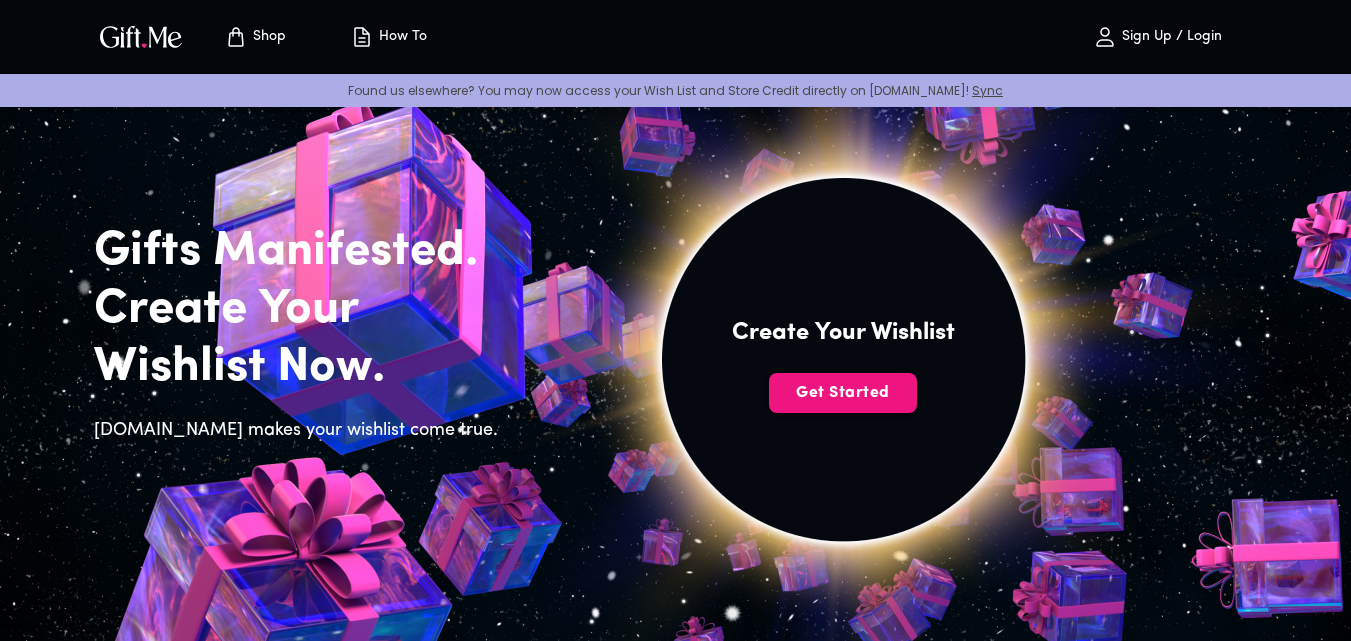 click on "Sign Up / Login" at bounding box center [1169, 37] 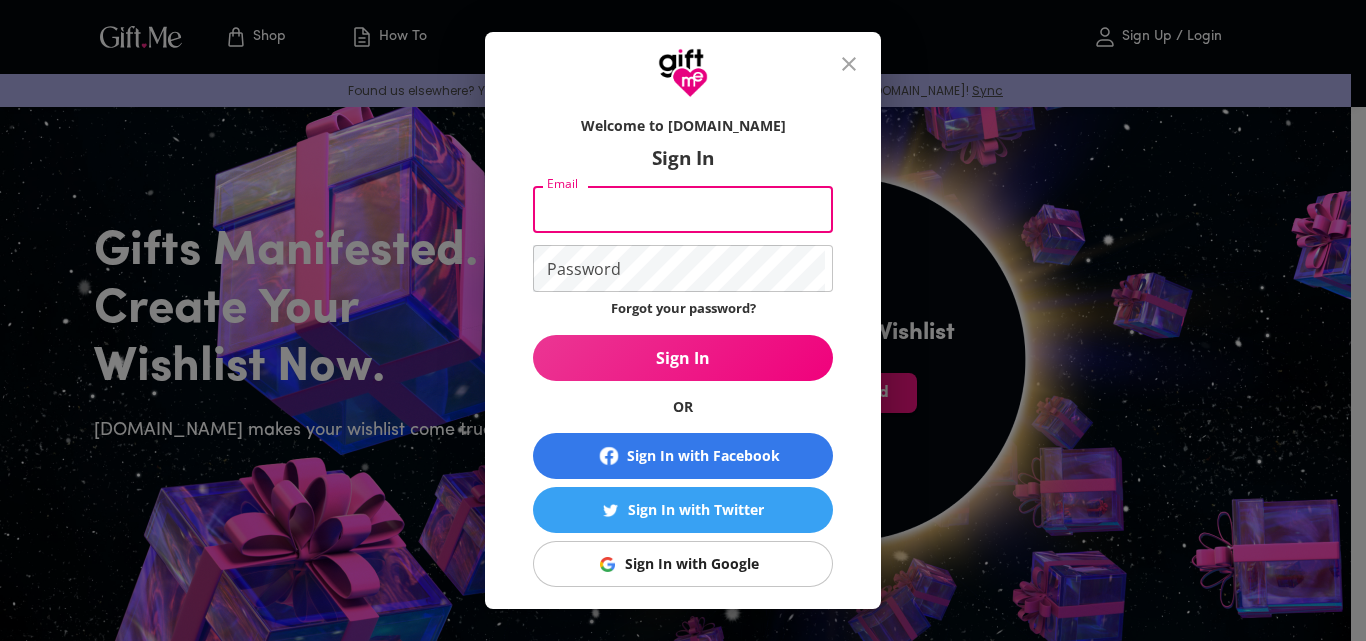 click on "Email" at bounding box center (679, 209) 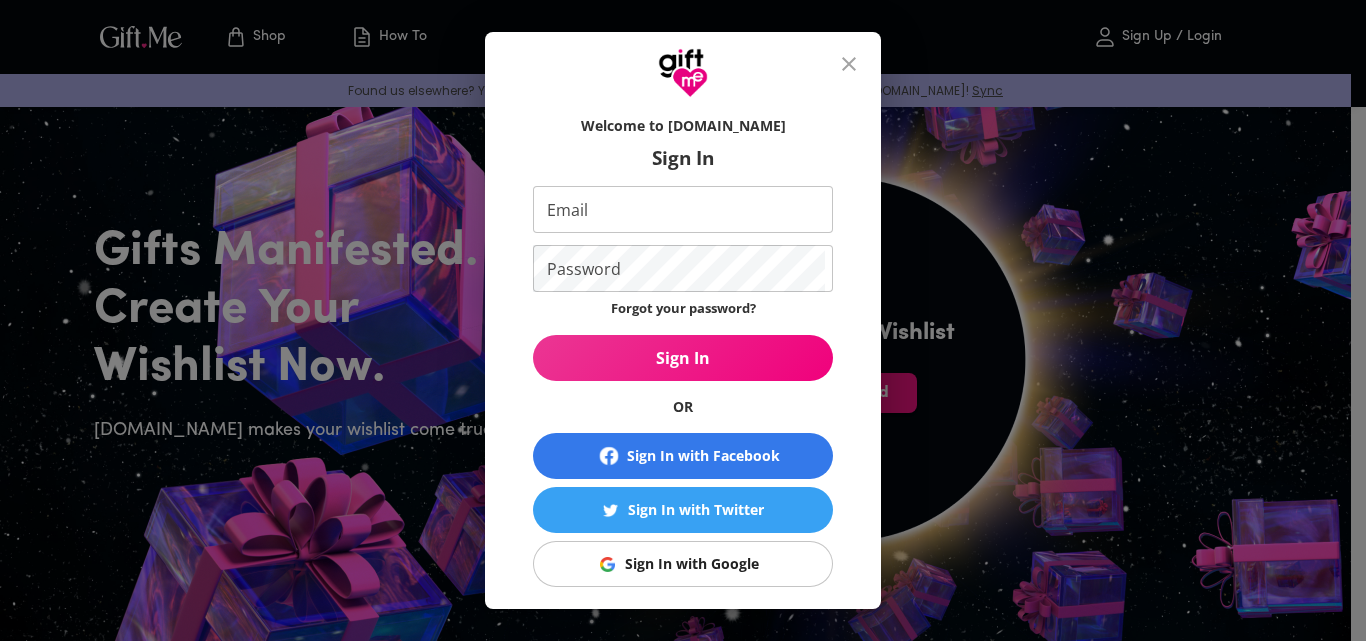 click on "Forgot your password?" at bounding box center (683, 310) 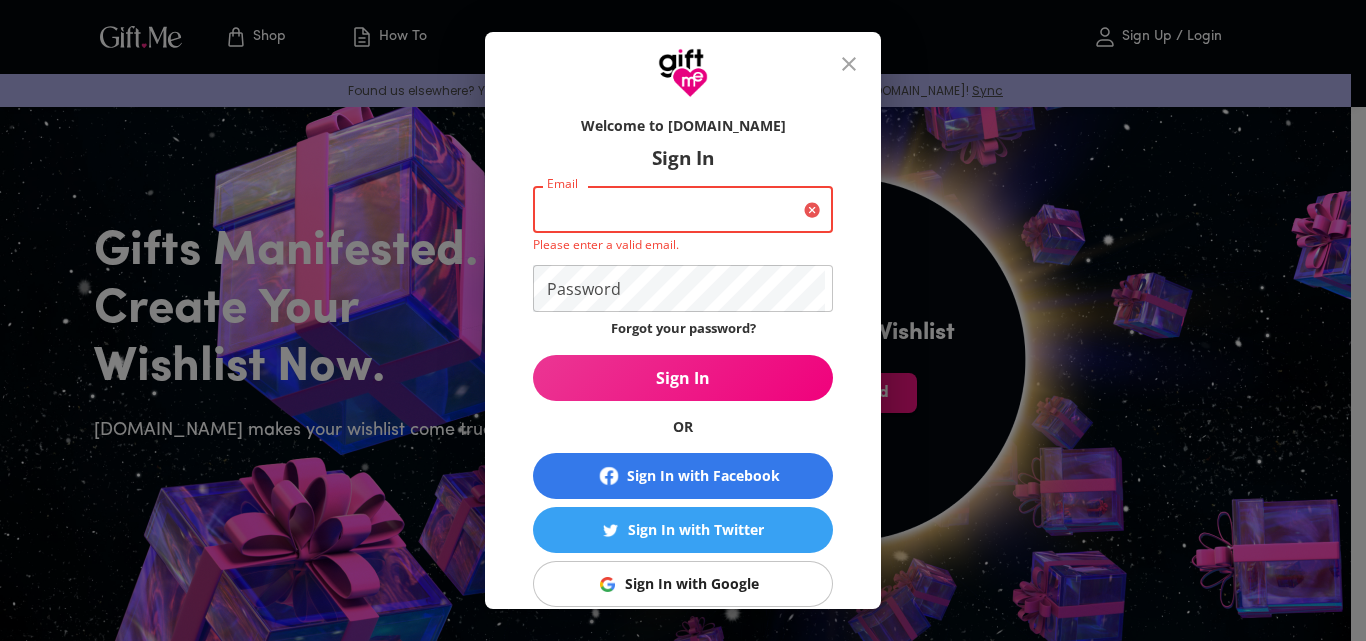 click on "Email" at bounding box center [664, 209] 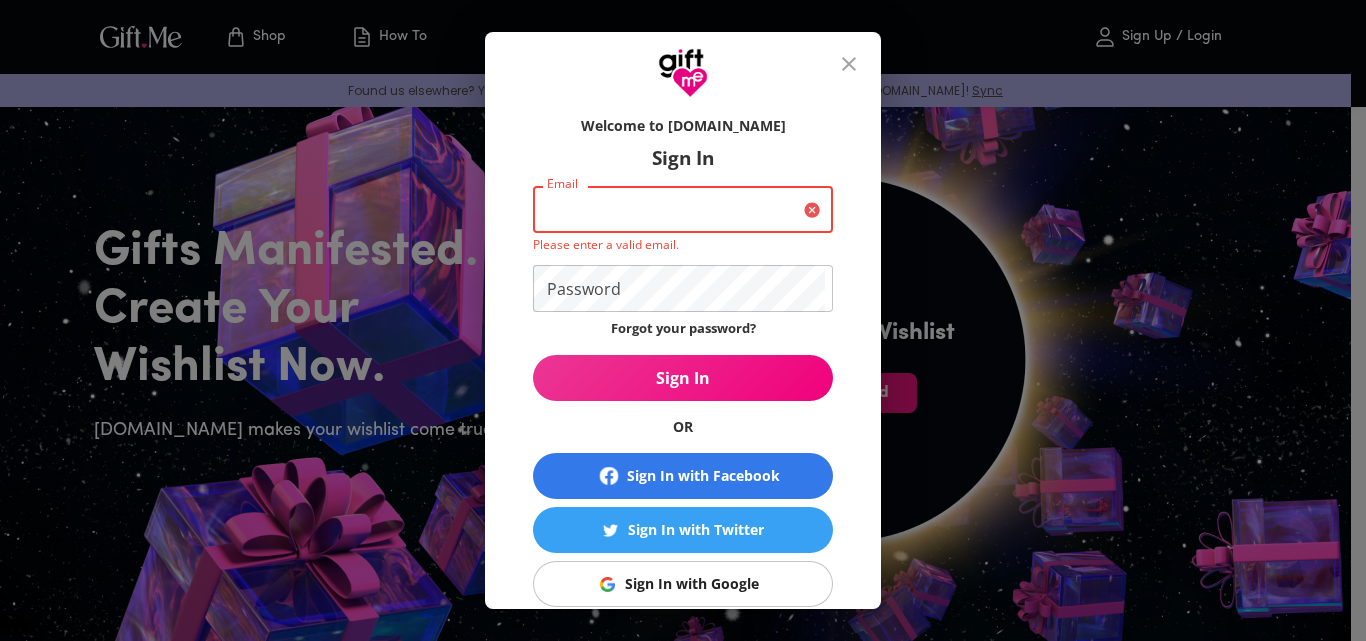 type on "maretmyangell@gmail.com" 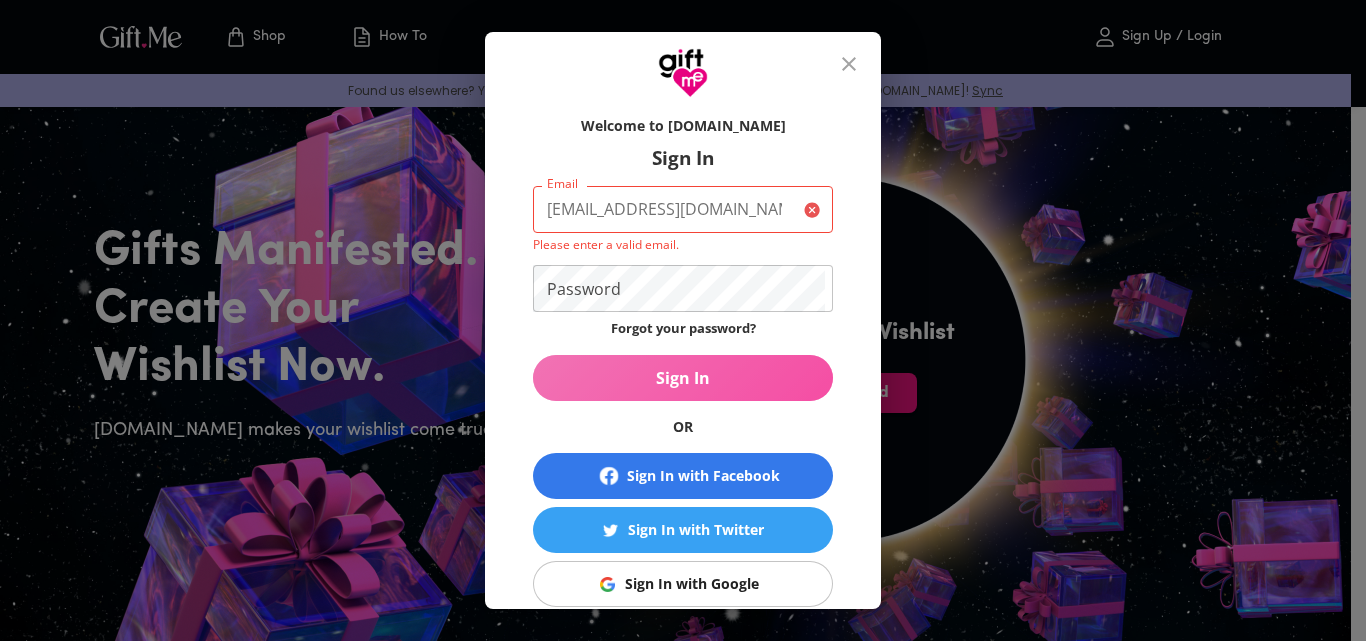 click on "Sign In" at bounding box center (683, 378) 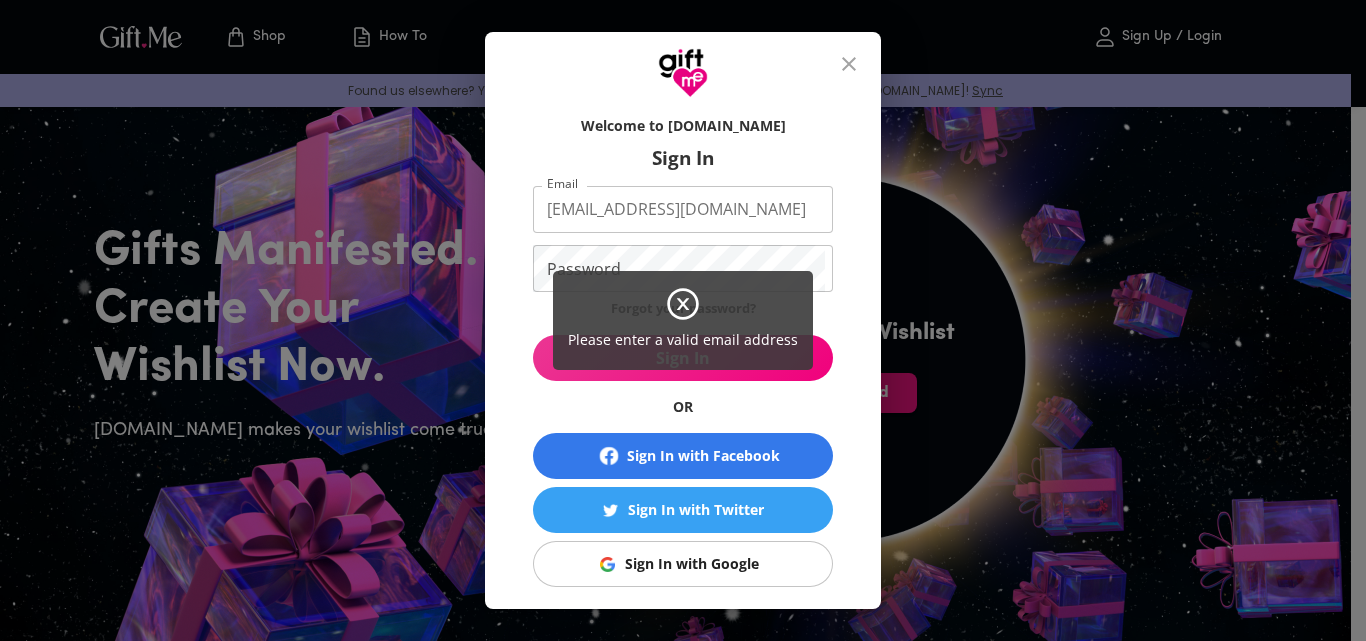 click on "Please enter a valid email address" at bounding box center [683, 320] 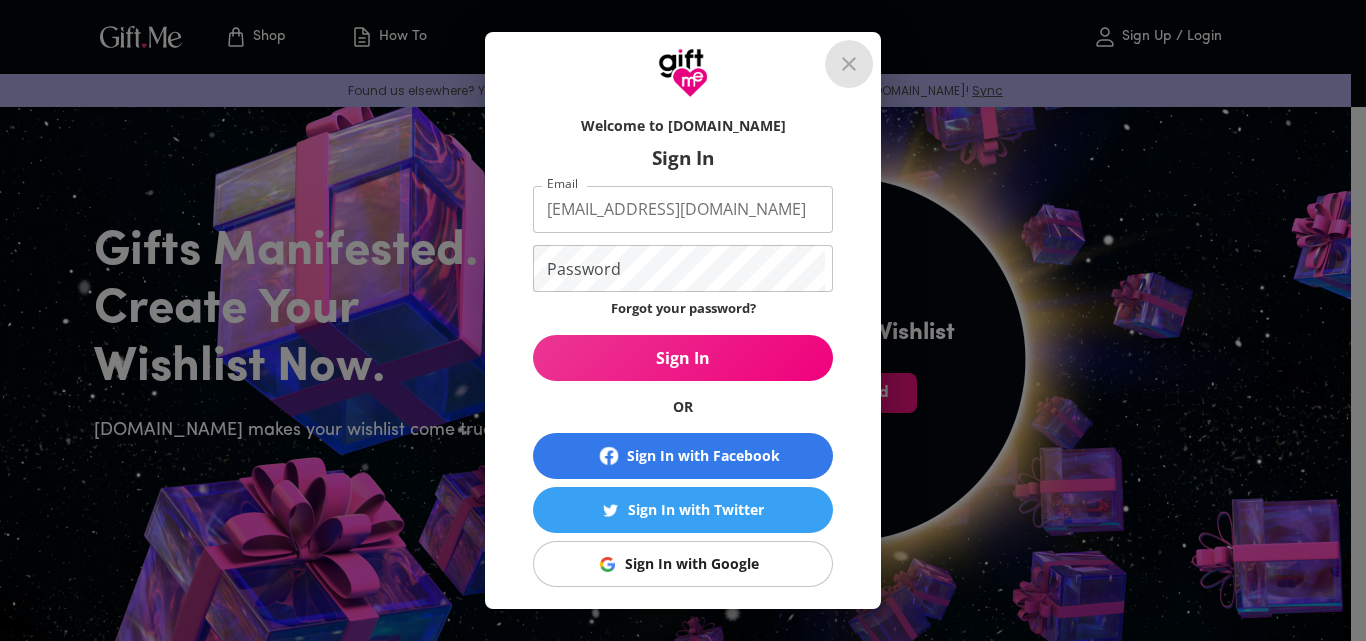 click at bounding box center [849, 64] 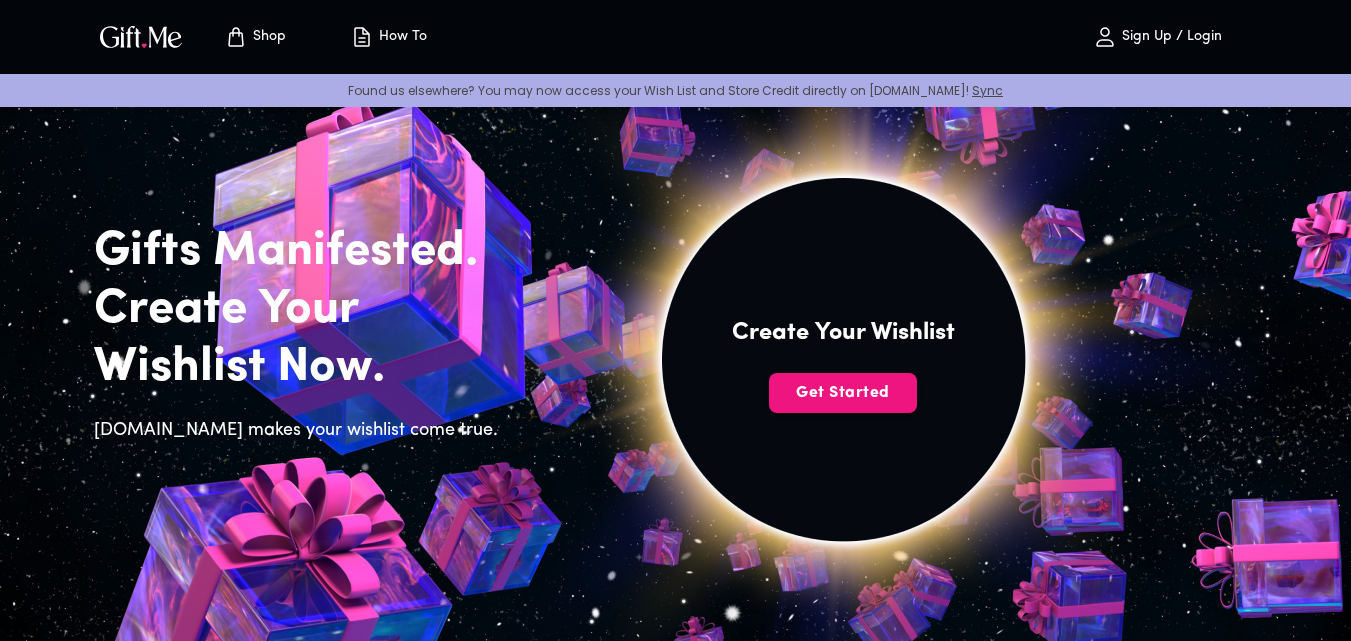 click on "Sign Up / Login" at bounding box center [1158, 37] 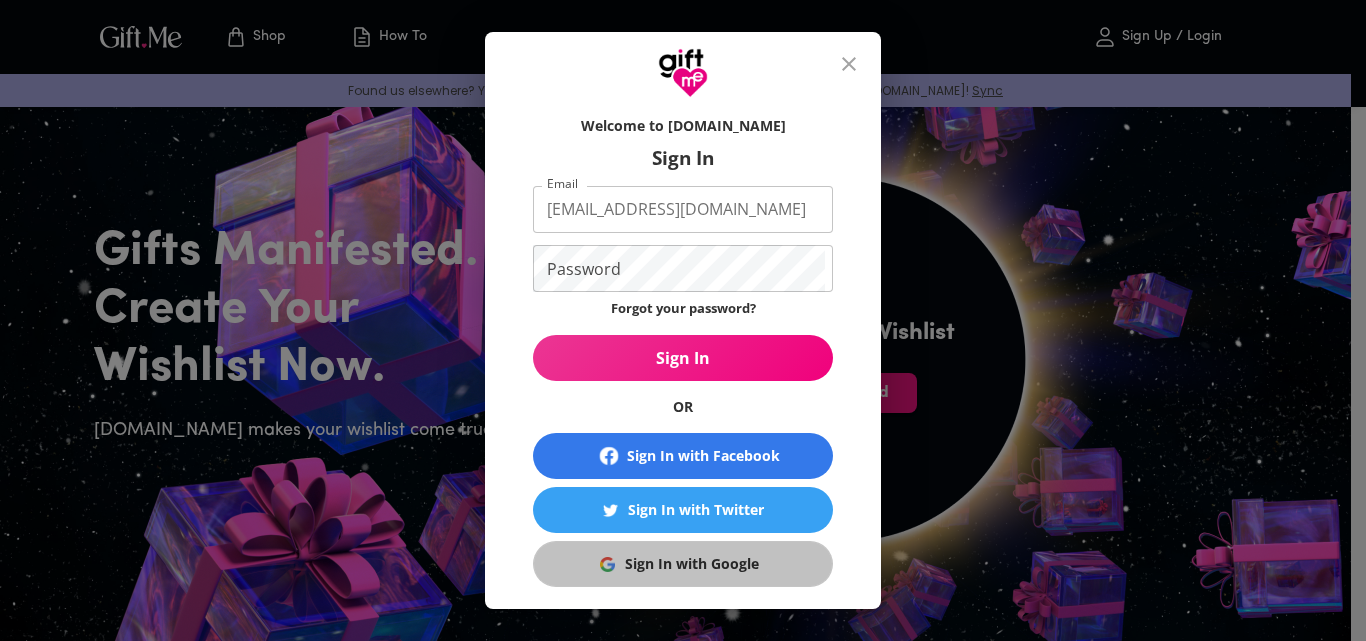 click on "Sign In with Google" at bounding box center [683, 564] 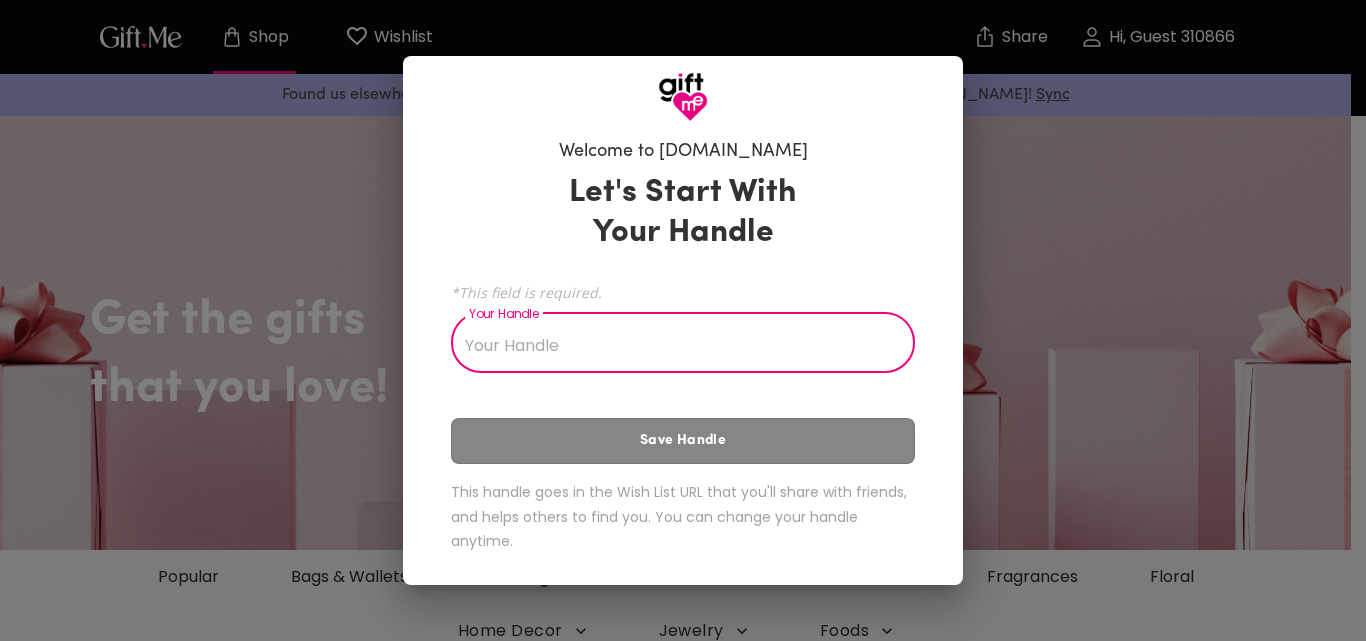 scroll, scrollTop: 0, scrollLeft: 0, axis: both 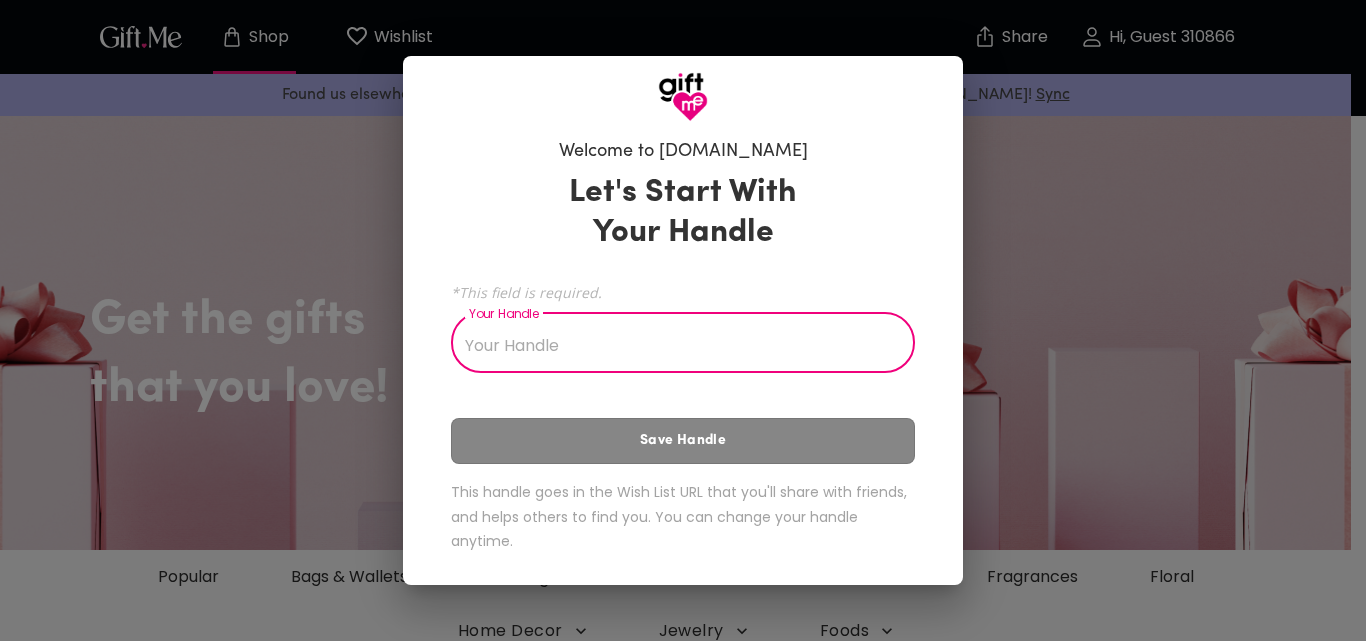 click on "Your Handle" at bounding box center (672, 345) 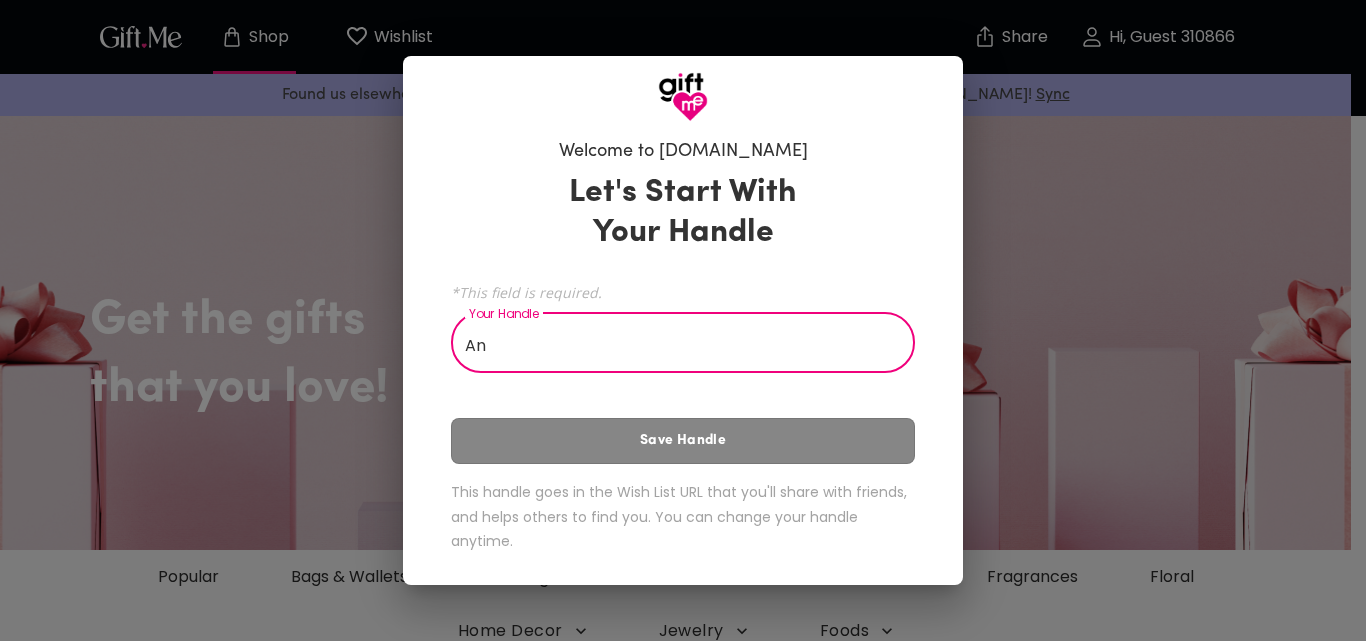 type on "A" 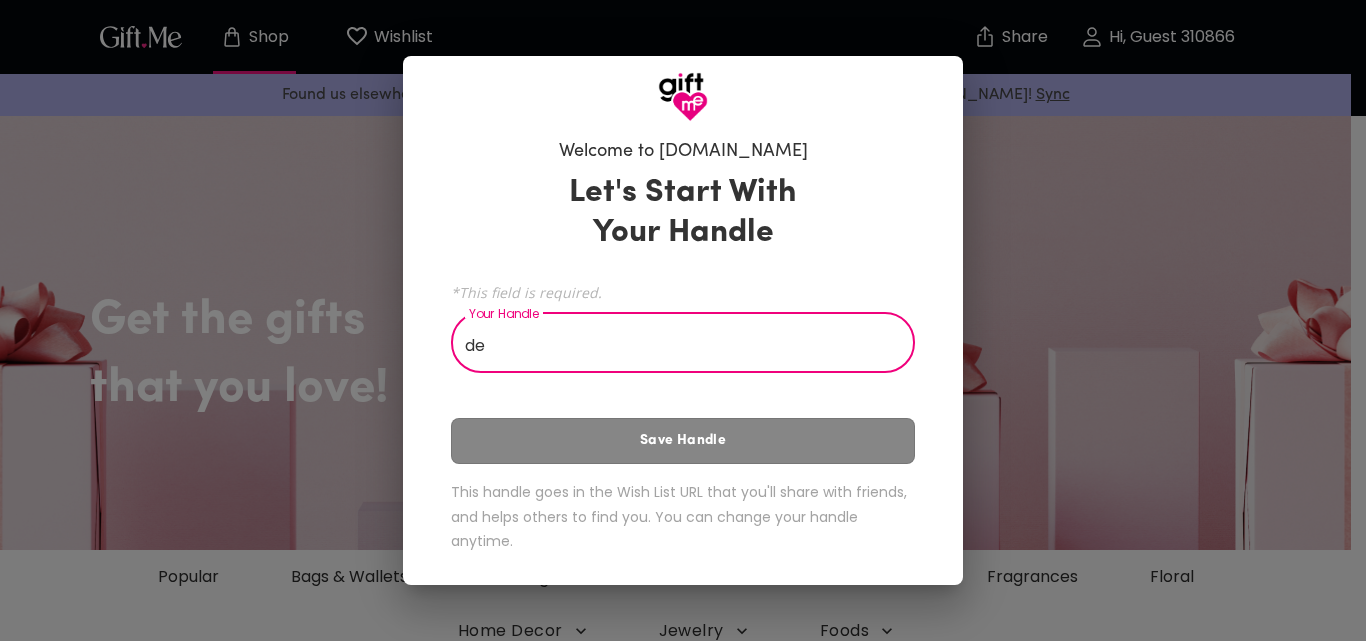type on "d" 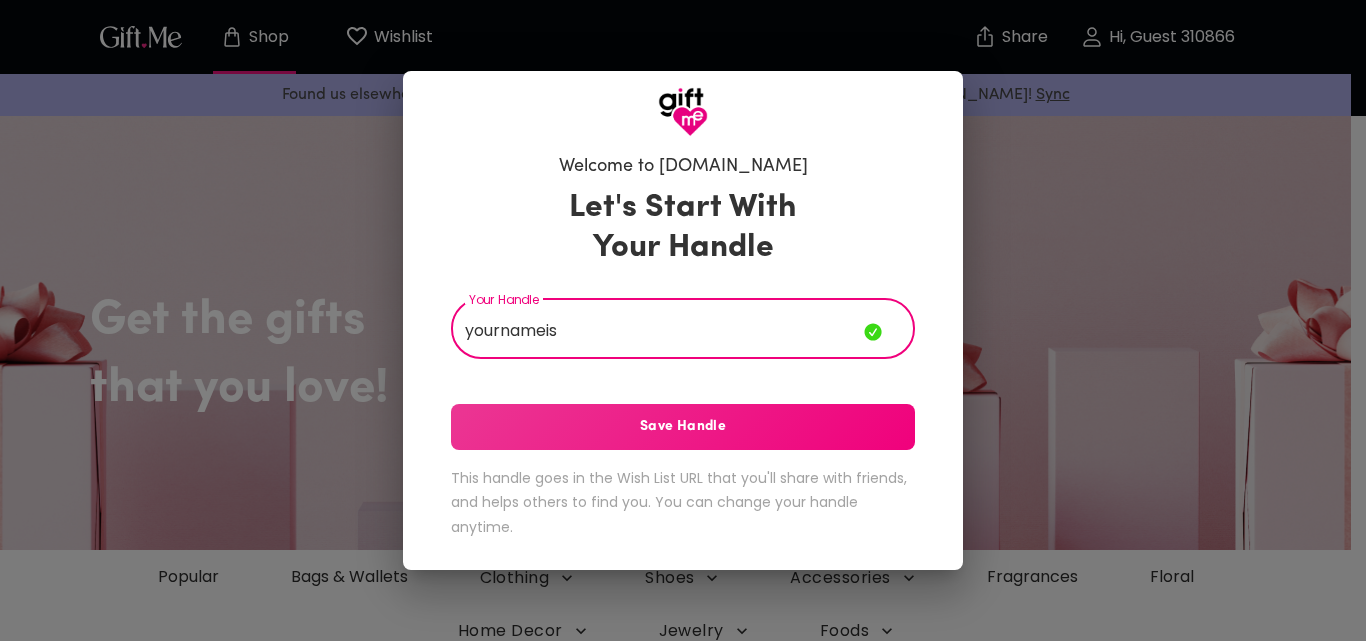 type on "yournameis" 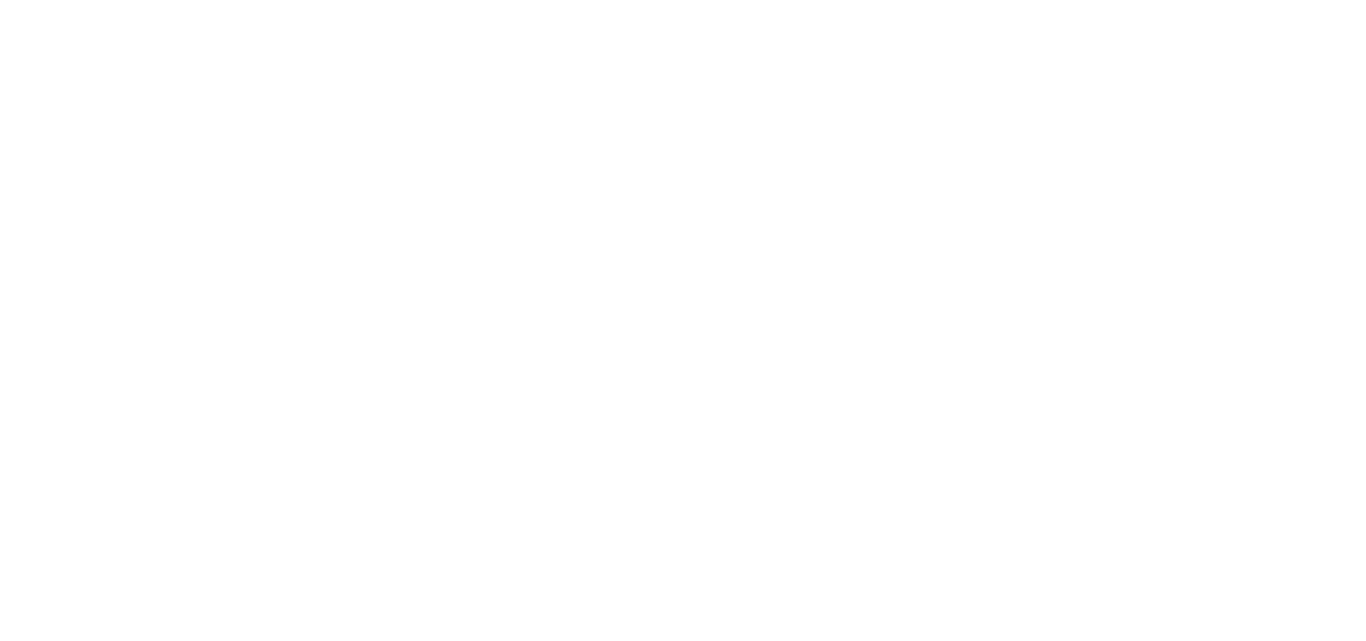 scroll, scrollTop: 0, scrollLeft: 0, axis: both 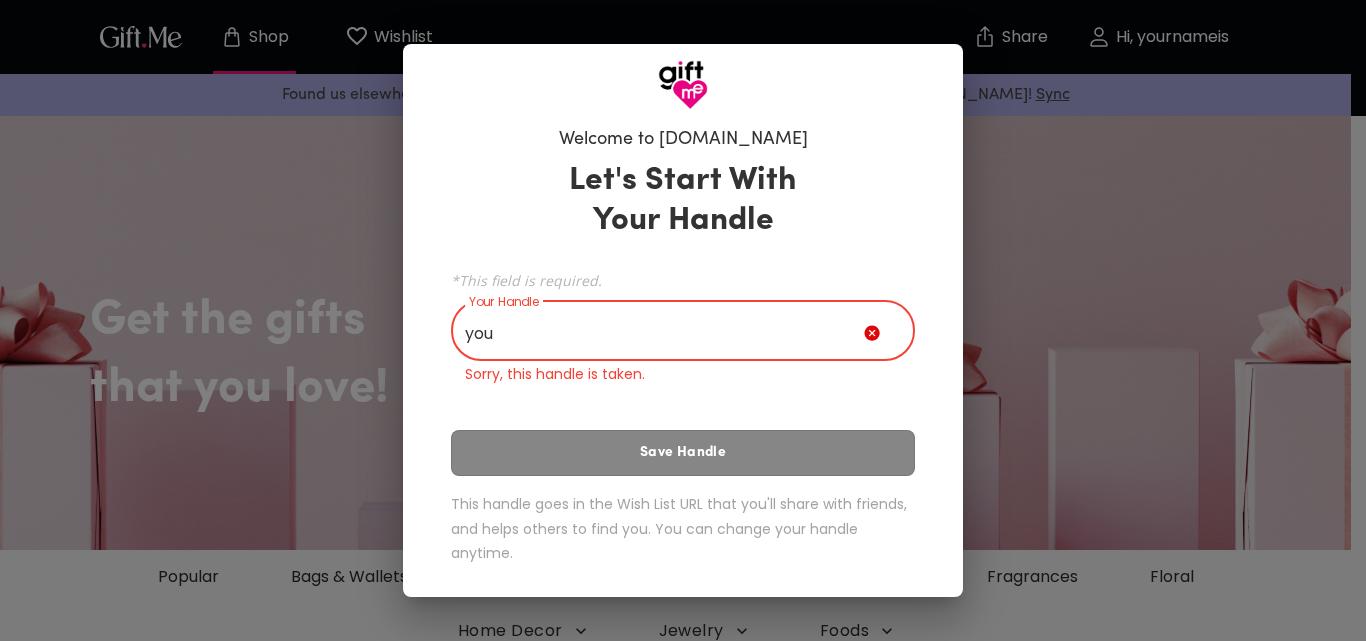 type on "yournameis" 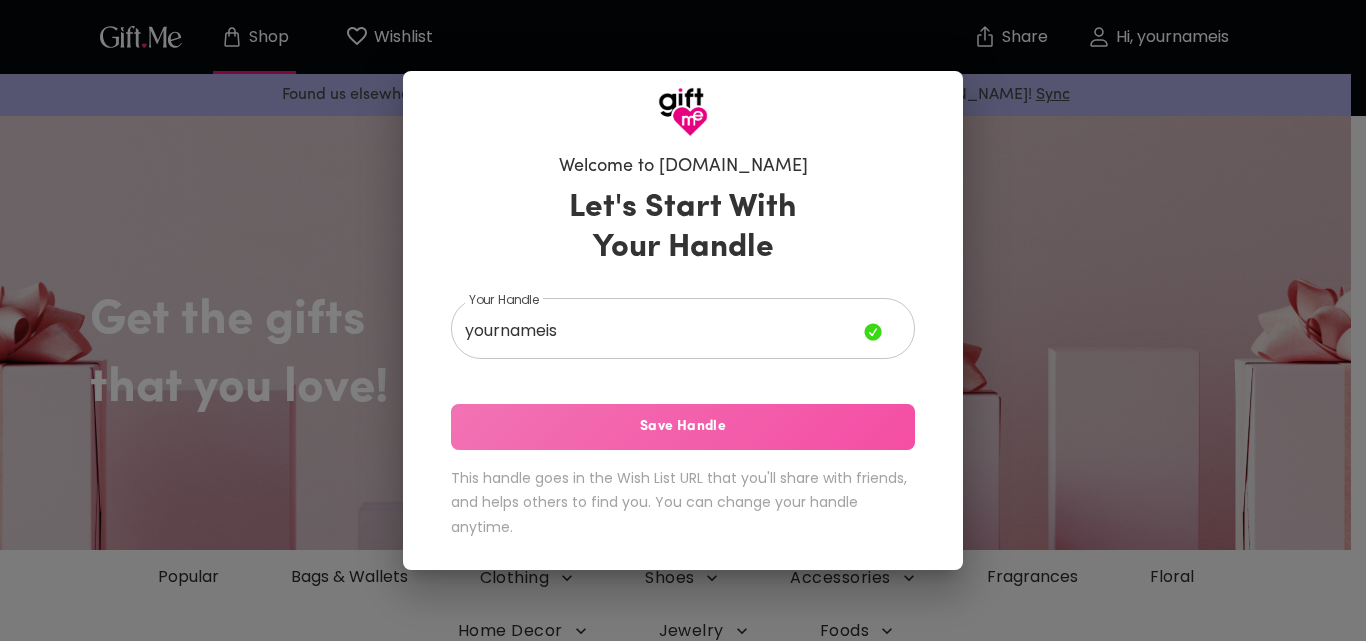 click on "Save Handle" at bounding box center [683, 427] 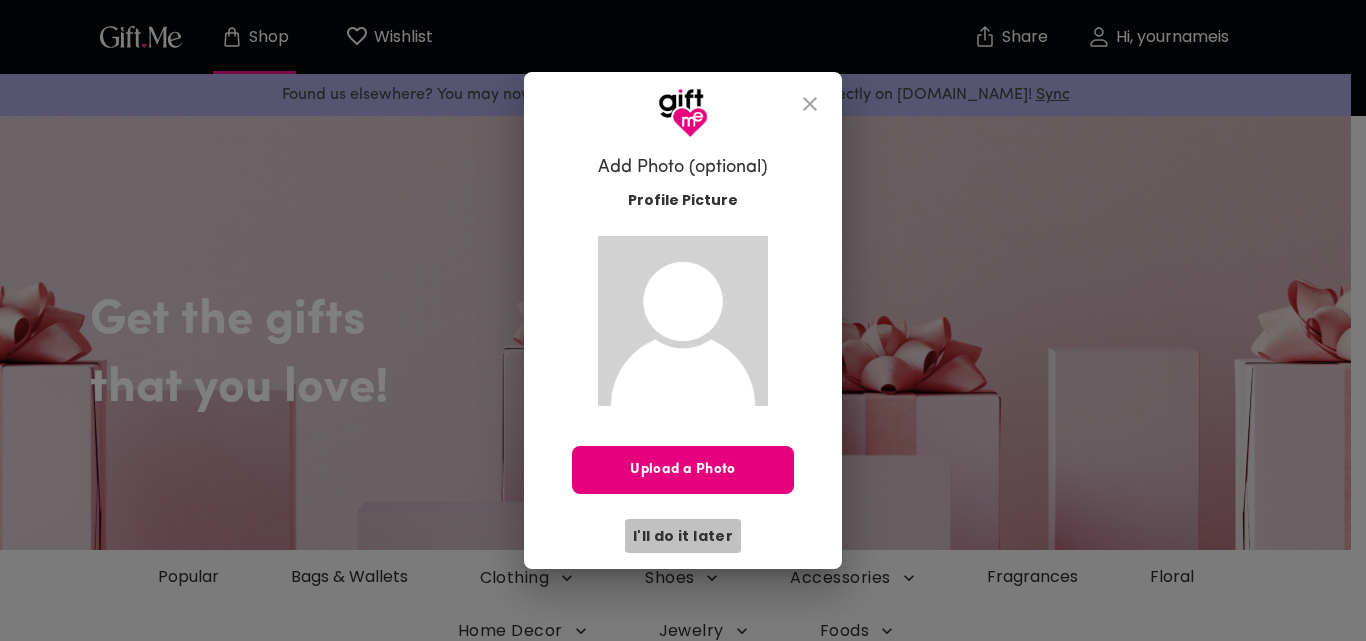 click on "I'll do it later" at bounding box center [683, 536] 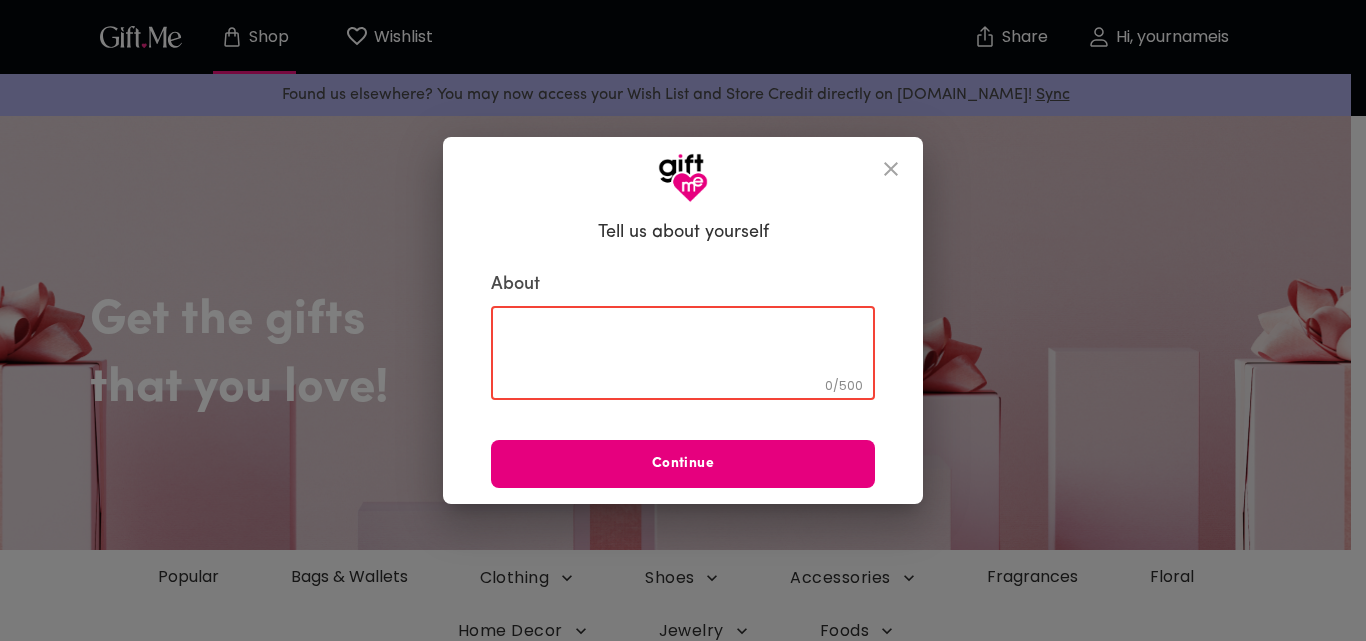 click at bounding box center [683, 353] 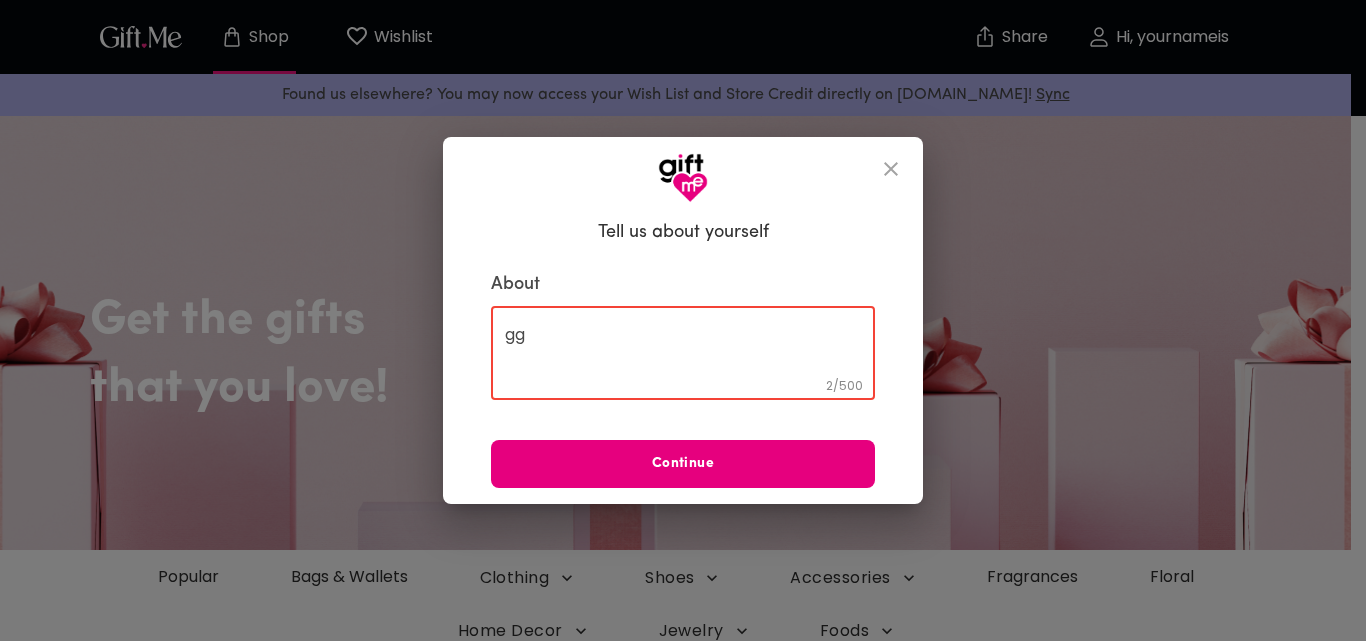 type on "g" 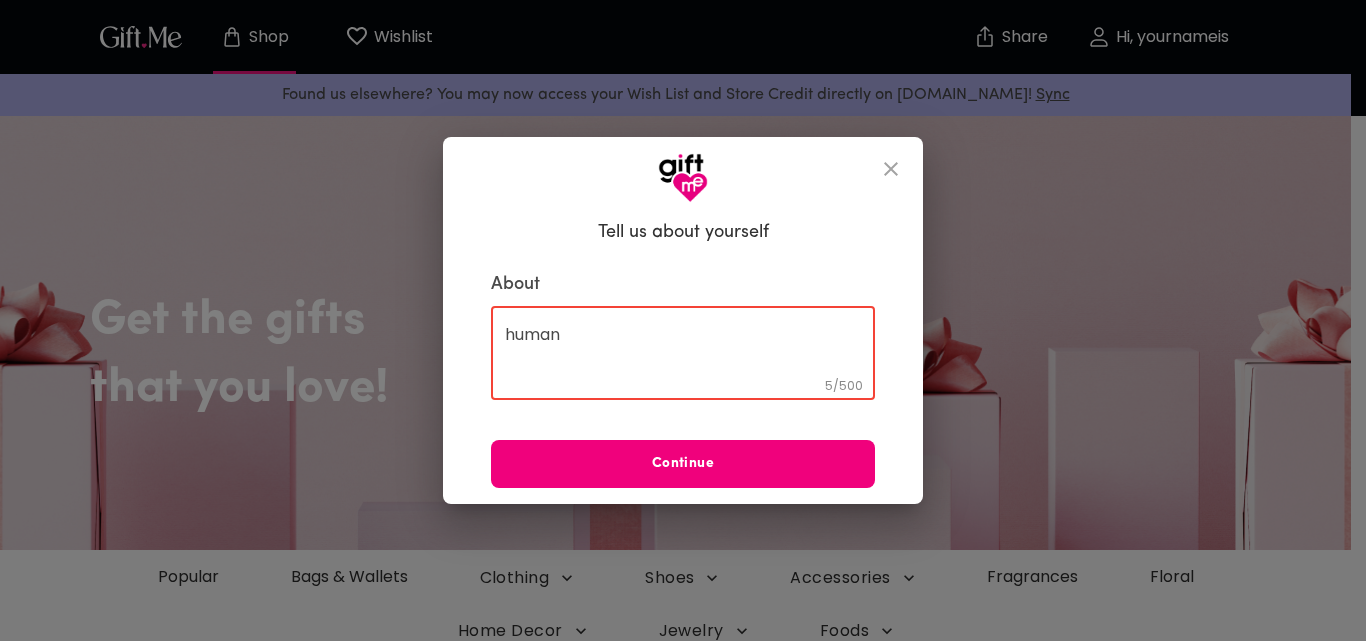 type on "human" 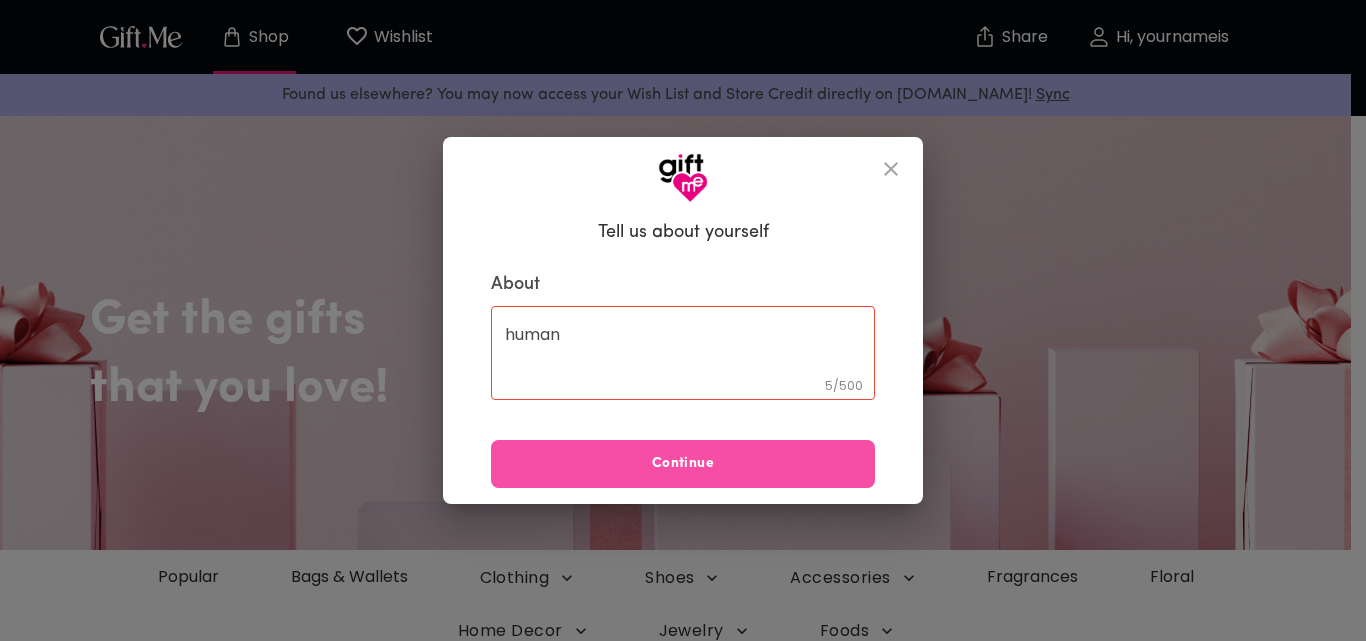 click on "Continue" at bounding box center (683, 464) 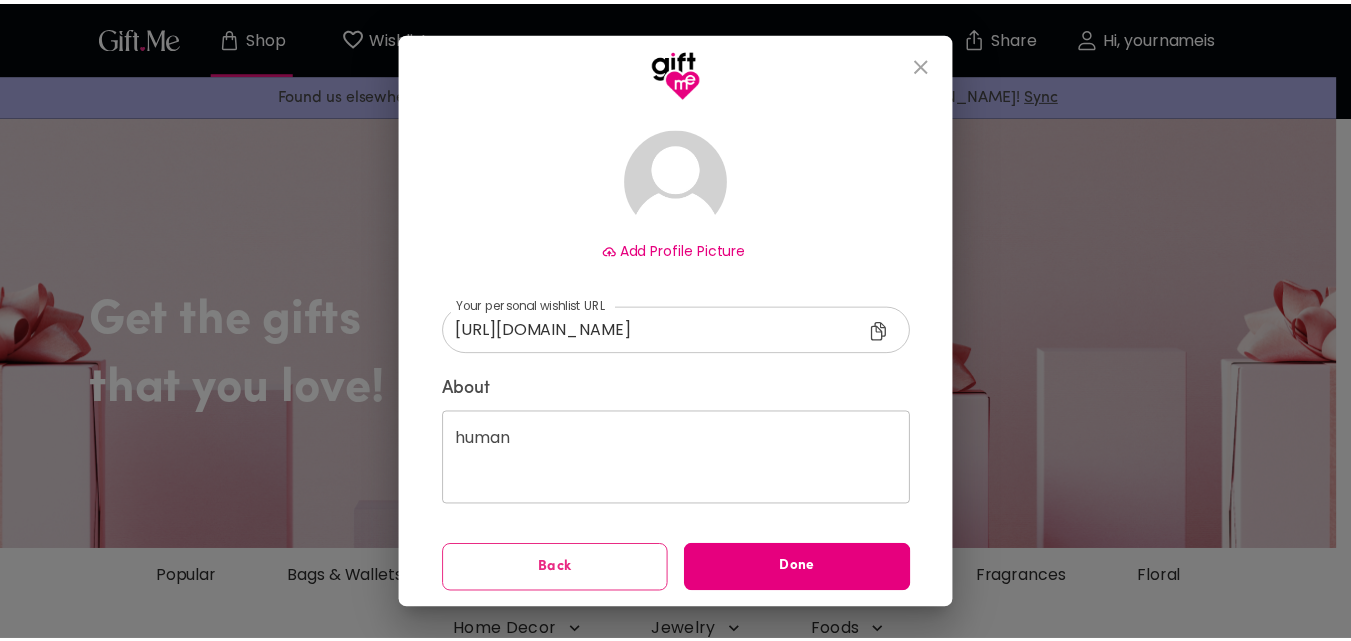 scroll, scrollTop: 117, scrollLeft: 0, axis: vertical 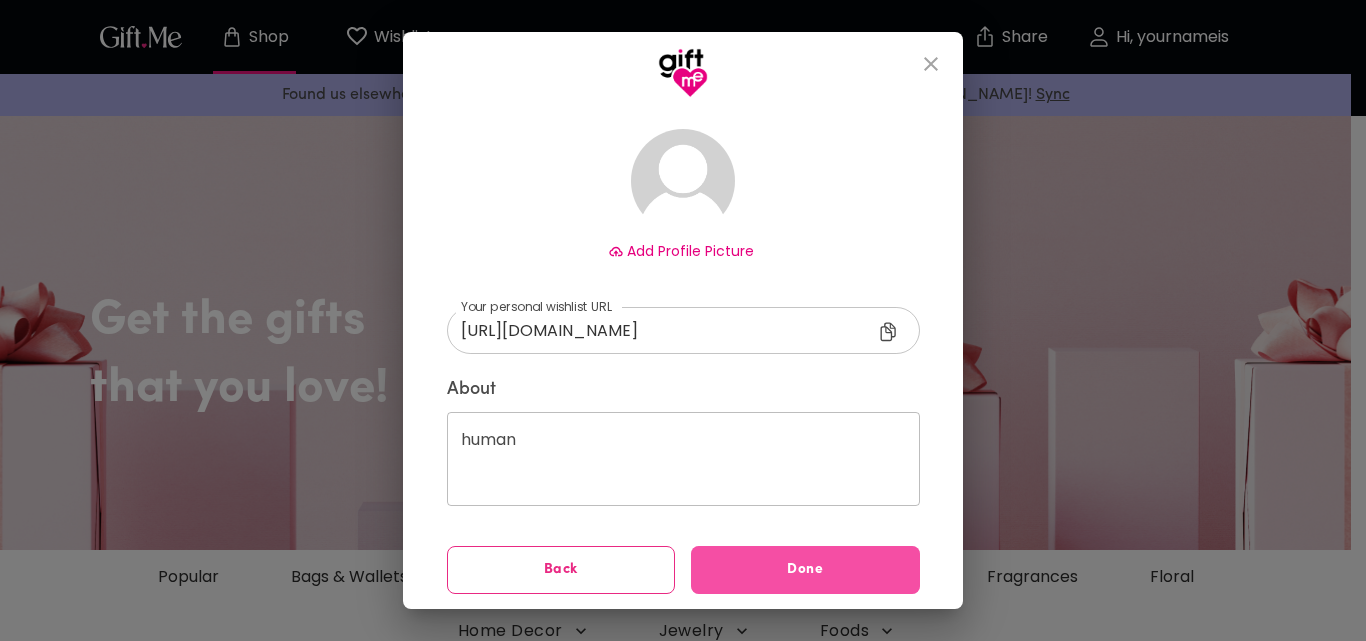 click on "Done" at bounding box center [805, 570] 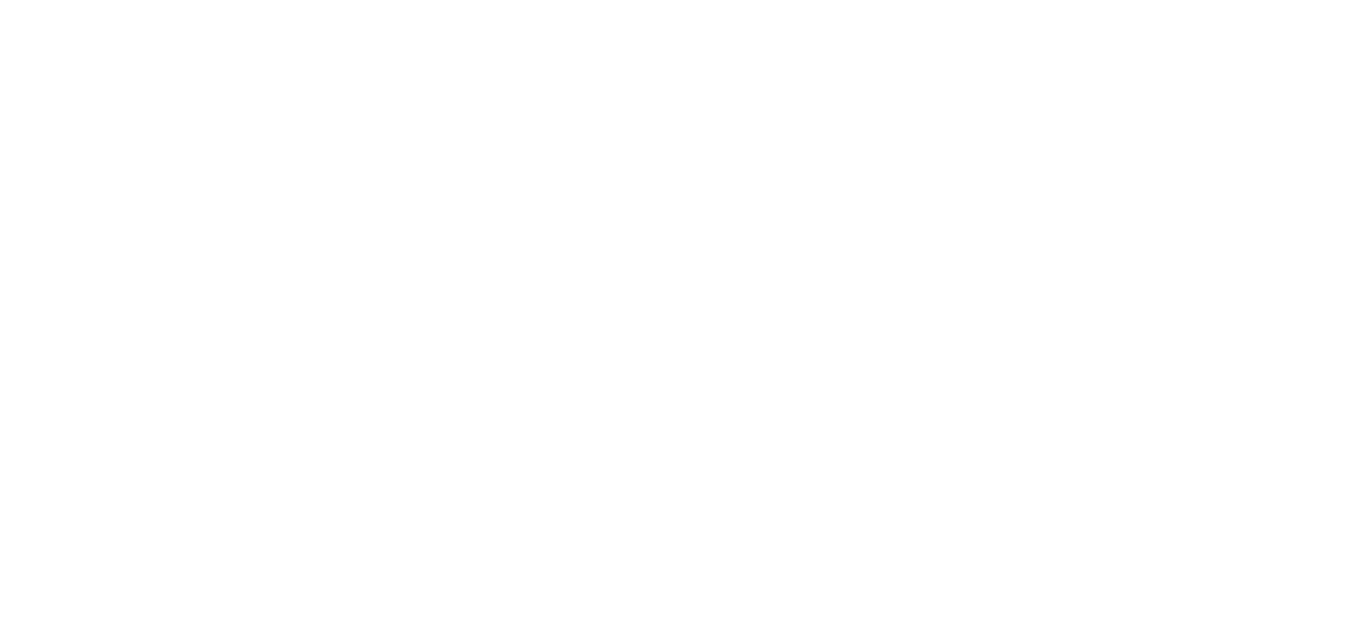 scroll, scrollTop: 0, scrollLeft: 0, axis: both 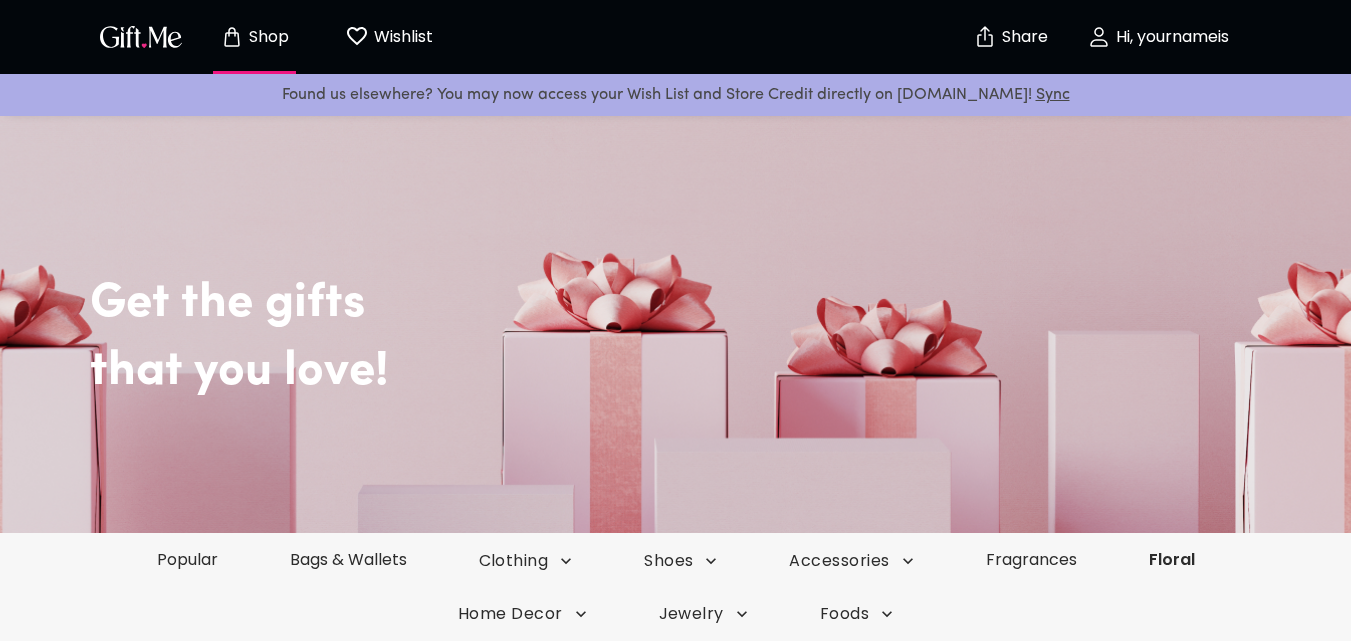 click on "Floral" at bounding box center [1172, 559] 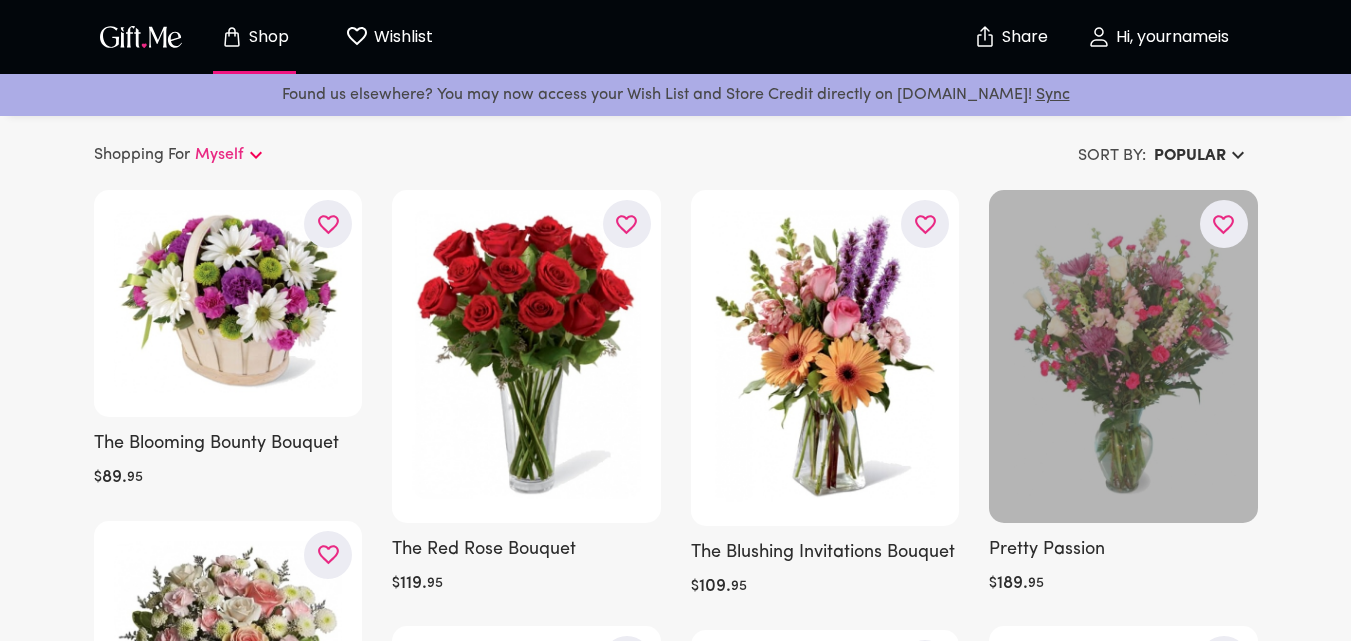 scroll, scrollTop: 106, scrollLeft: 0, axis: vertical 